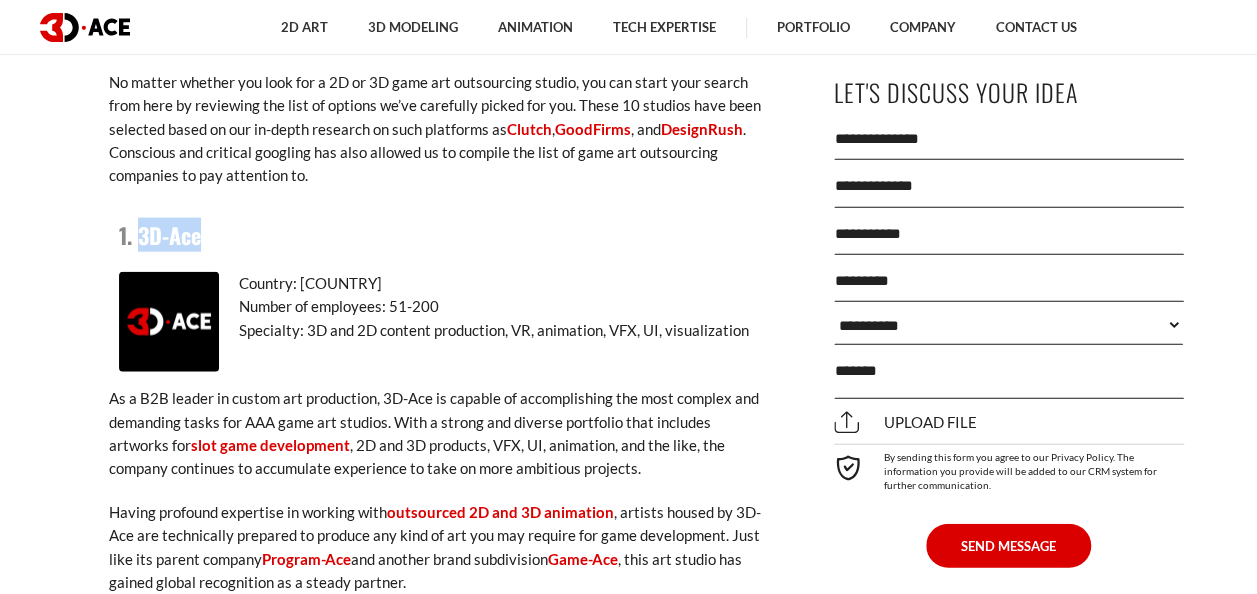 scroll, scrollTop: 2200, scrollLeft: 0, axis: vertical 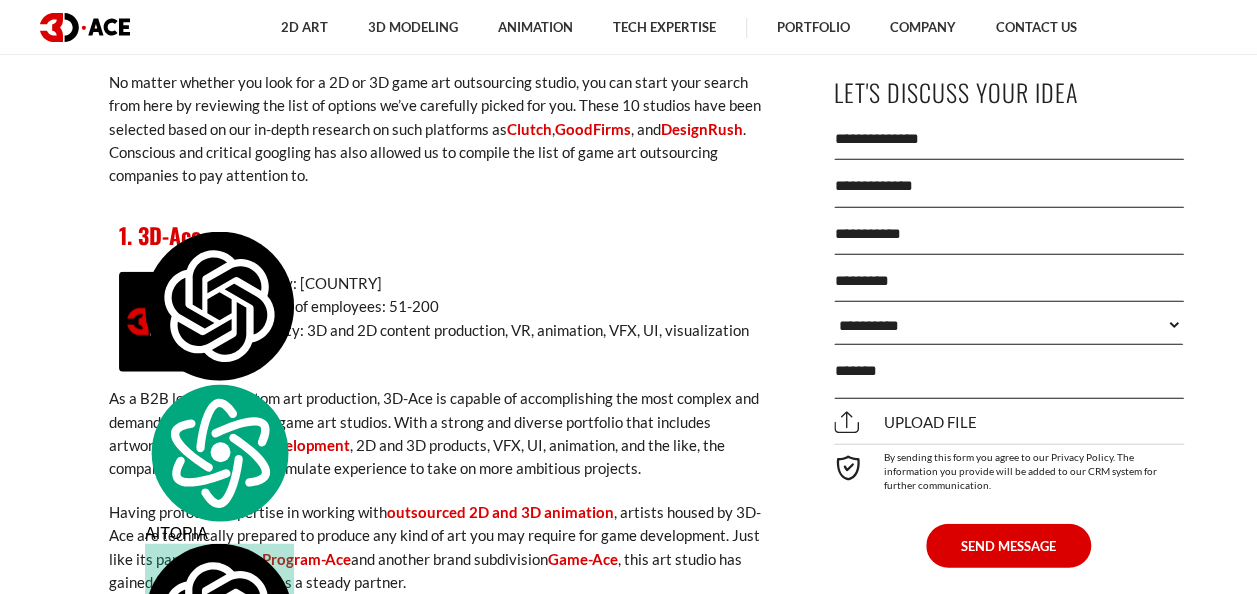 click on "1. 3D-Ace
Country: [COUNTRY]
Number of employees: 51-200
Specialty: 3D and 2D content production, VR, animation, VFX, UI, visualization" at bounding box center (439, 290) 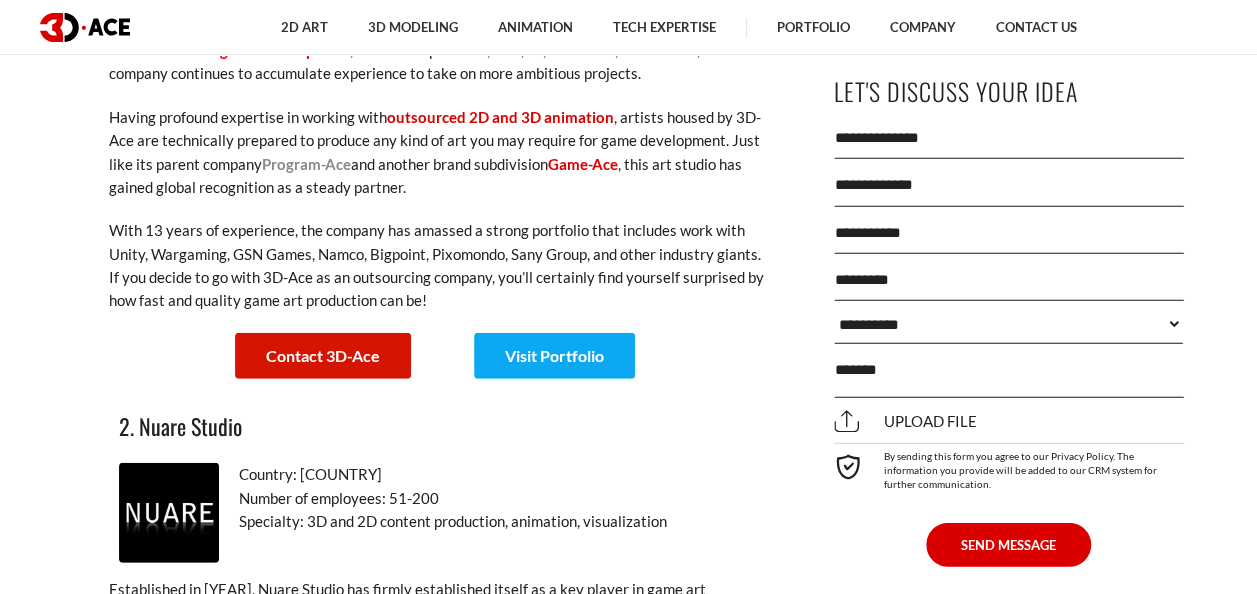 scroll, scrollTop: 2600, scrollLeft: 0, axis: vertical 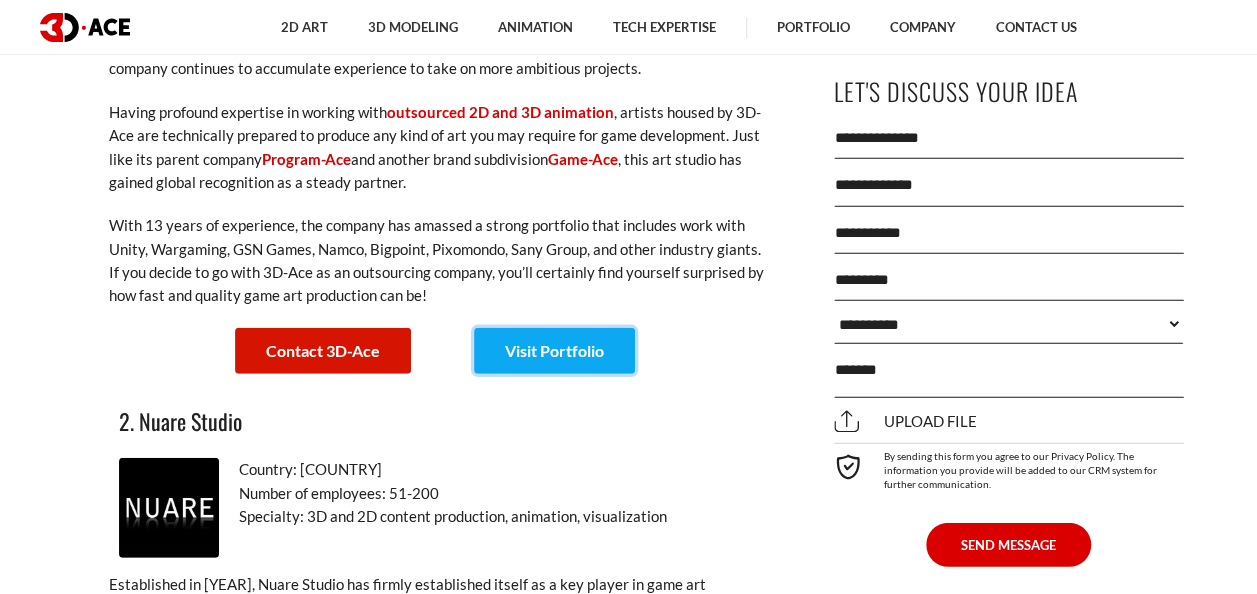 click on "Visit Portfolio" at bounding box center (554, 351) 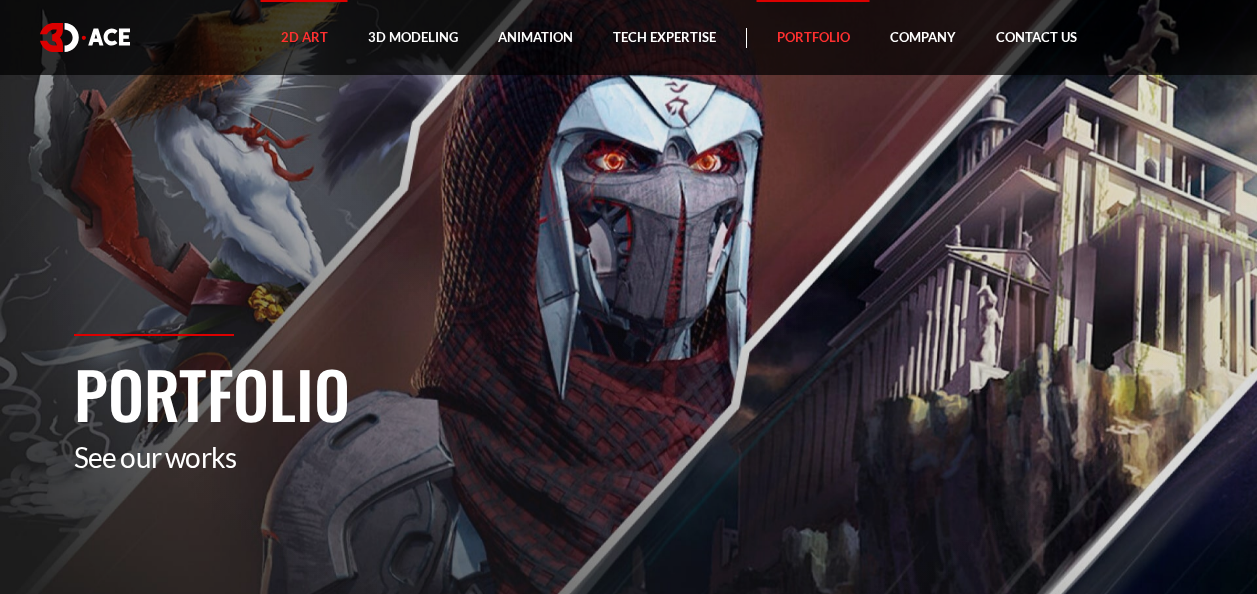 scroll, scrollTop: 0, scrollLeft: 0, axis: both 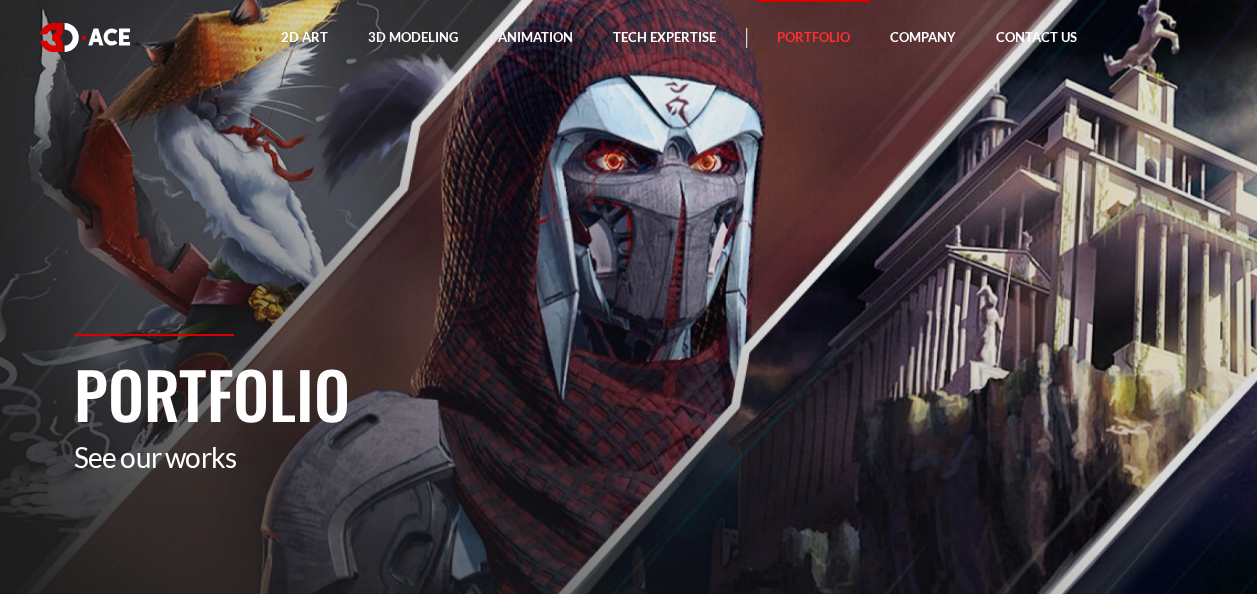 click on "Contact Us" at bounding box center (1036, 37) 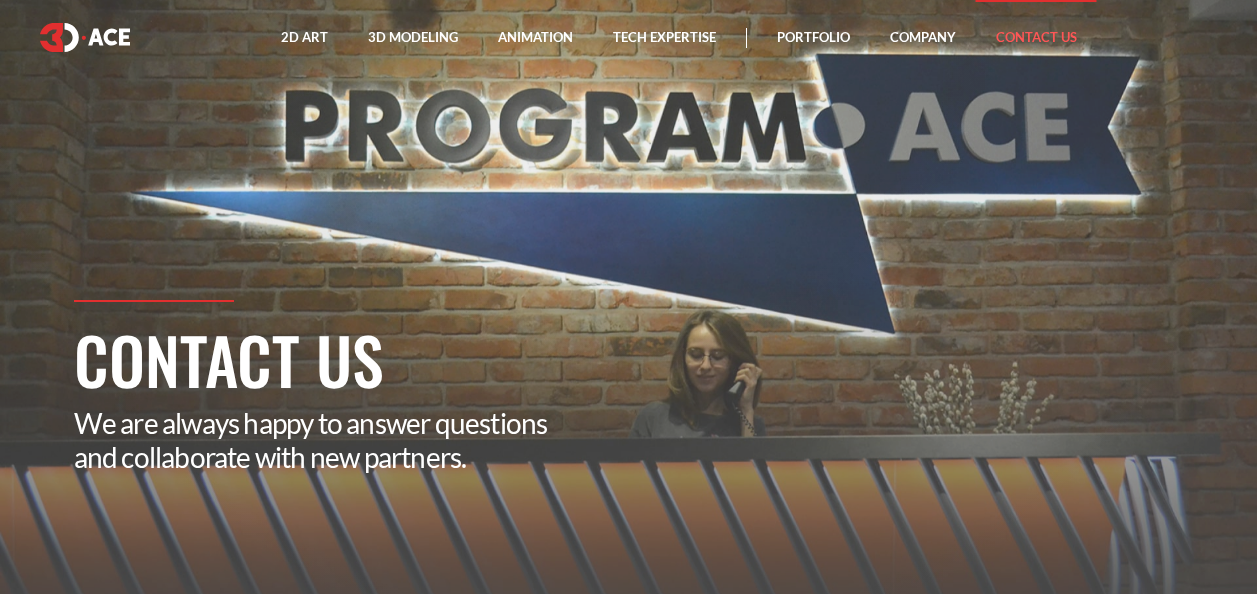 scroll, scrollTop: 0, scrollLeft: 0, axis: both 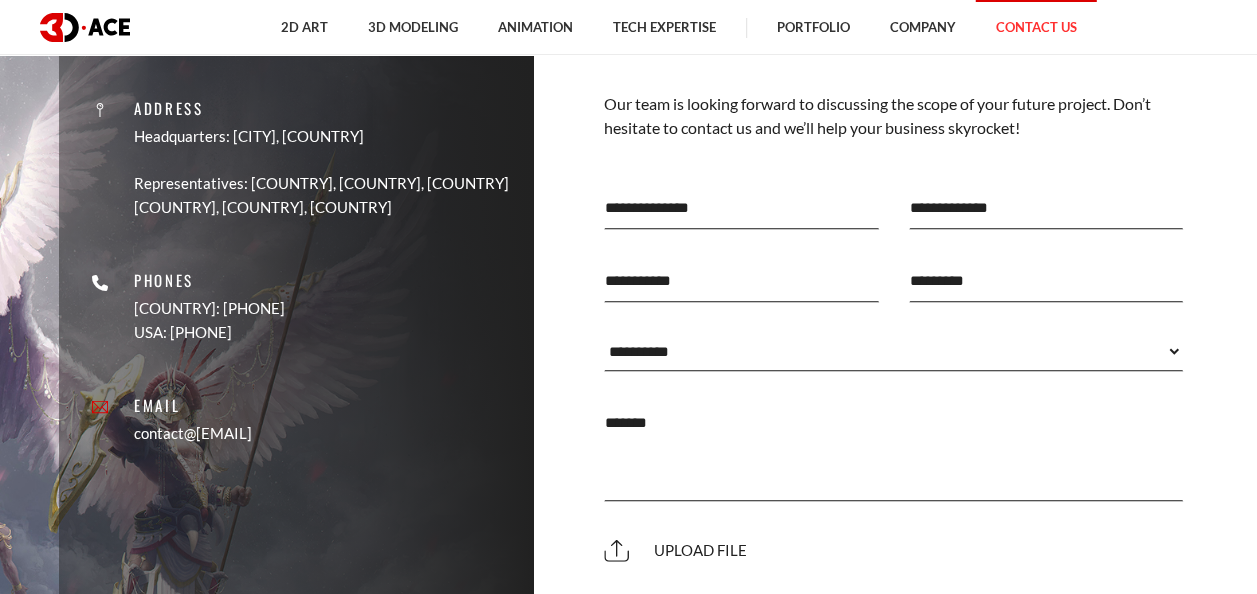 drag, startPoint x: 375, startPoint y: 440, endPoint x: 190, endPoint y: 430, distance: 185.27008 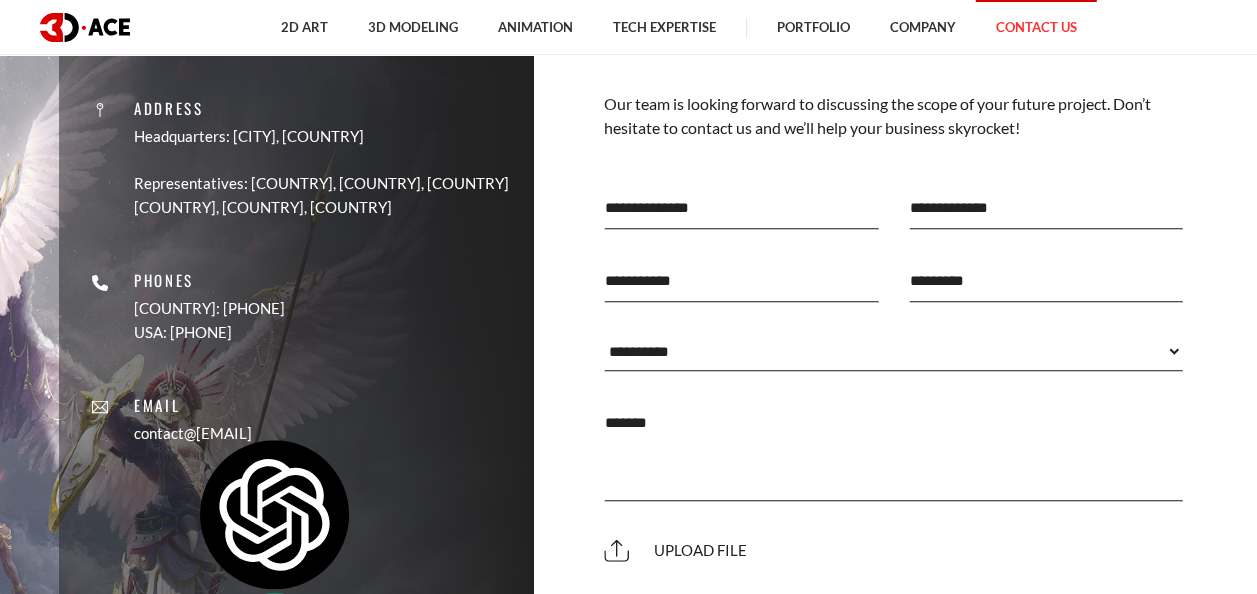 copy on "contact@[EMAIL]" 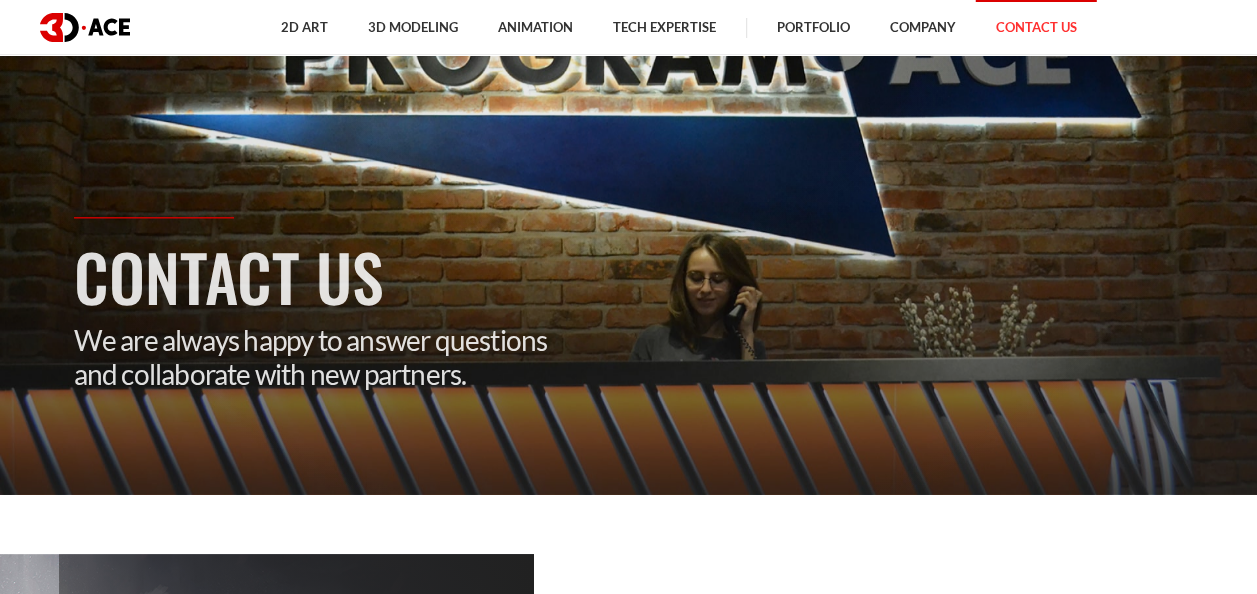 scroll, scrollTop: 0, scrollLeft: 0, axis: both 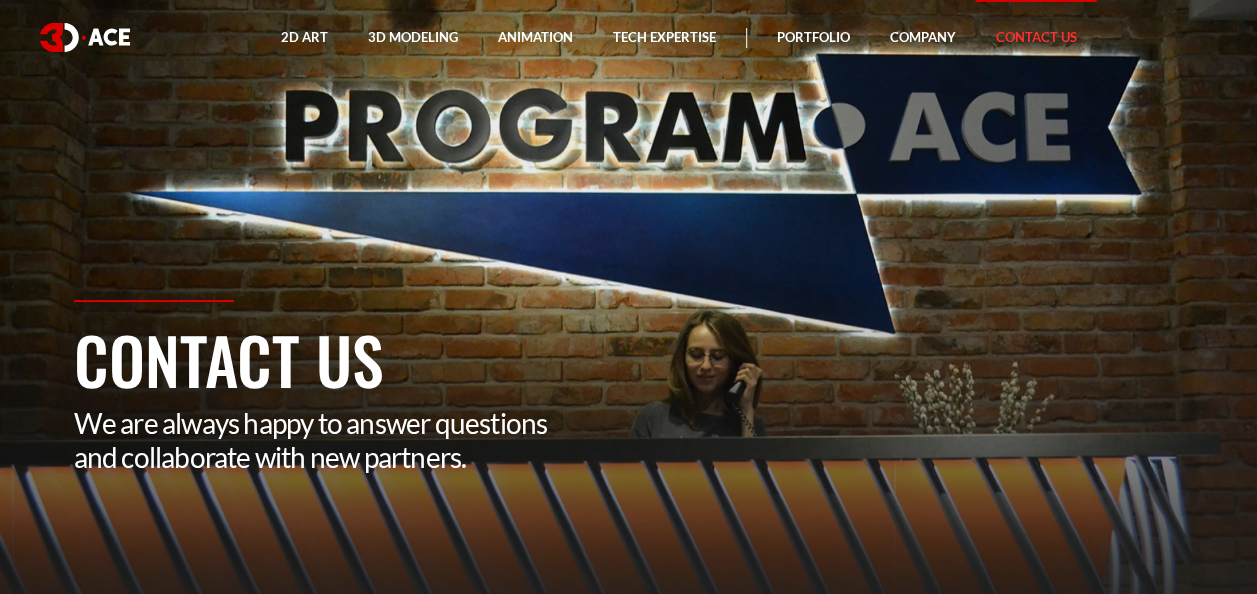 drag, startPoint x: 472, startPoint y: 254, endPoint x: 438, endPoint y: 96, distance: 161.61684 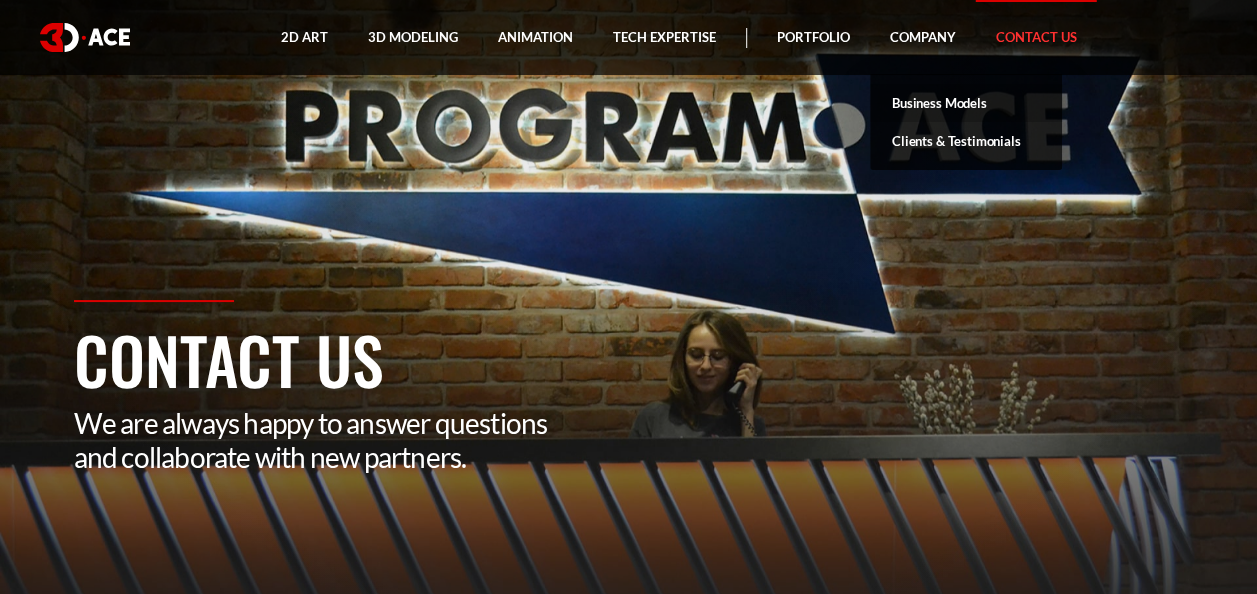 click on "Business Models" at bounding box center [966, 103] 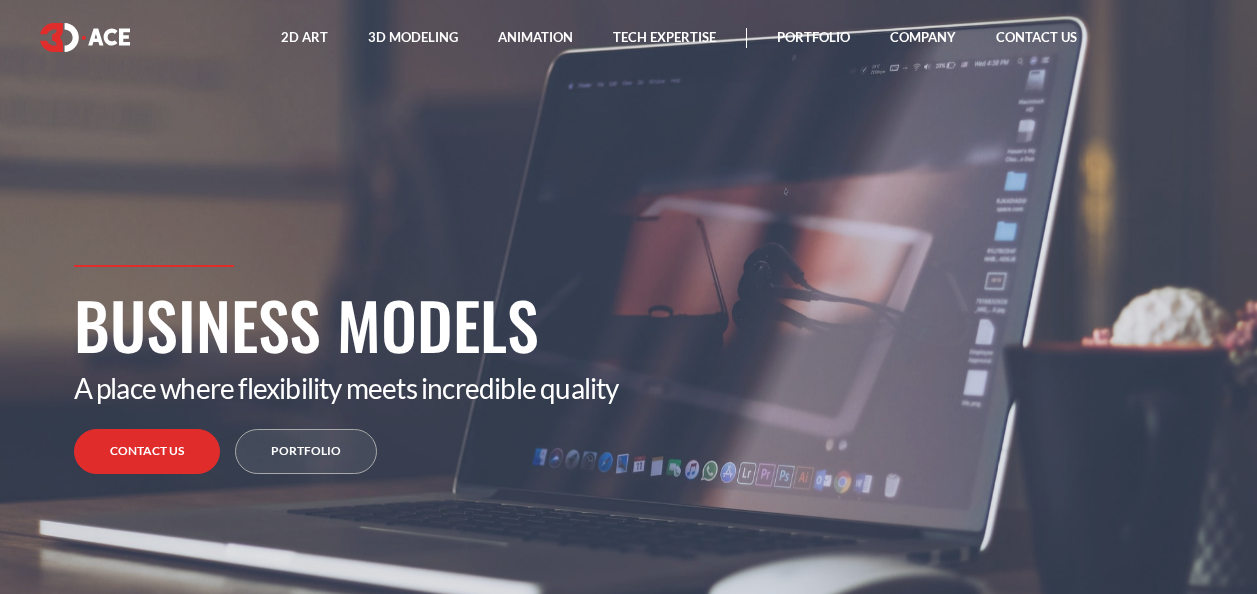 scroll, scrollTop: 0, scrollLeft: 0, axis: both 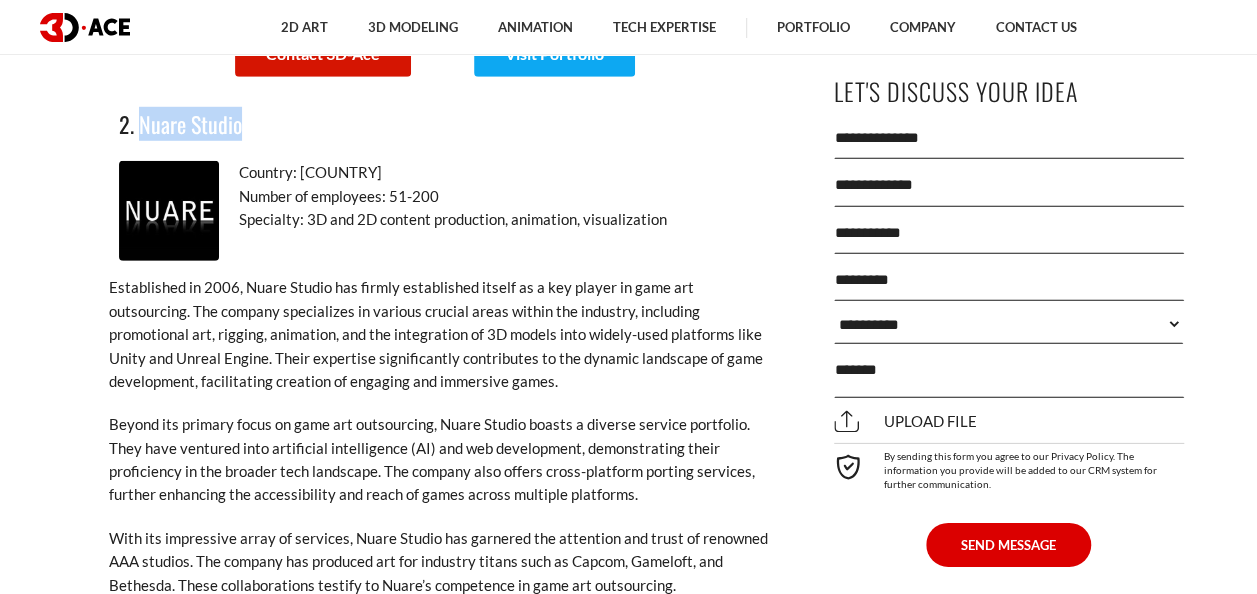 drag, startPoint x: 254, startPoint y: 102, endPoint x: 136, endPoint y: 104, distance: 118.016945 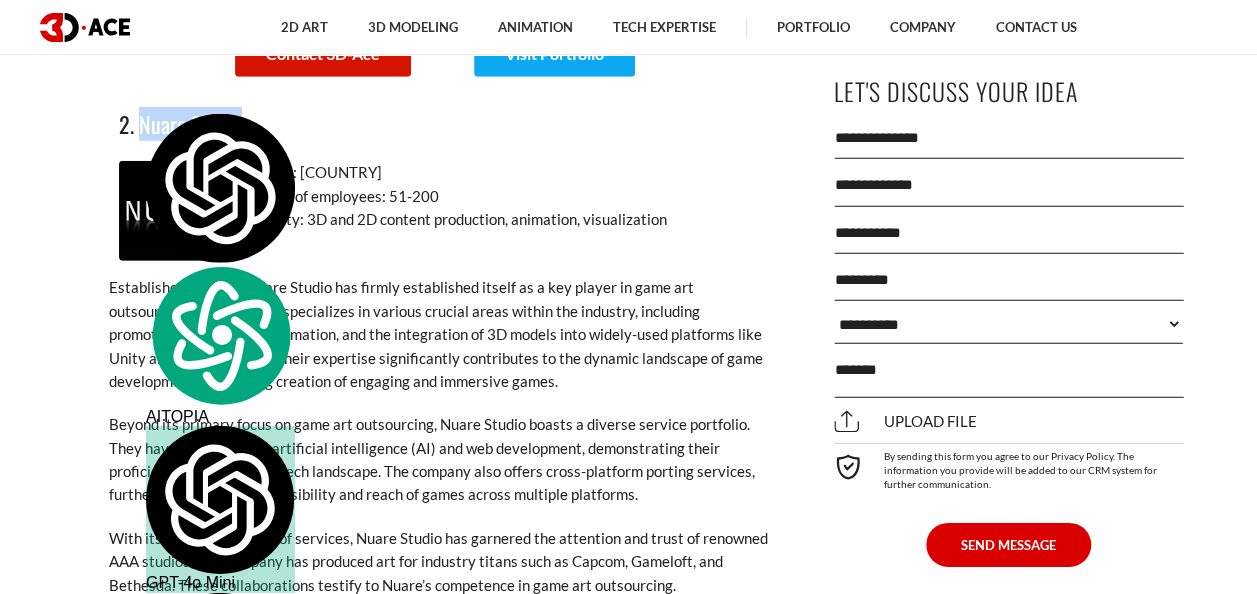 copy on "Nuare Studio" 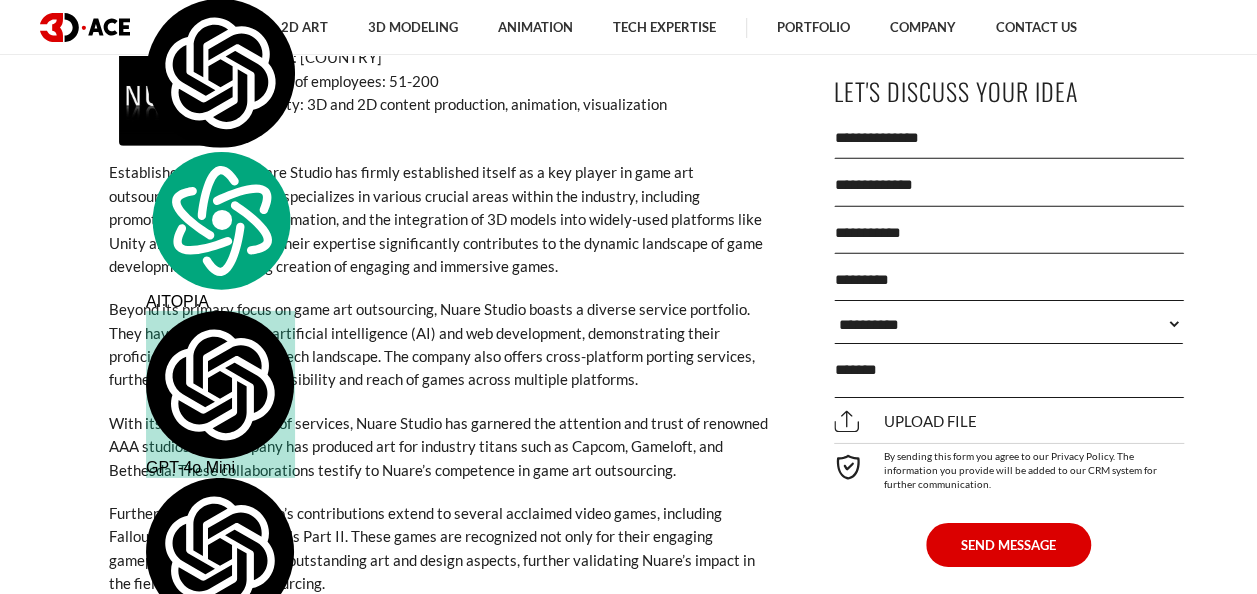 scroll, scrollTop: 2897, scrollLeft: 0, axis: vertical 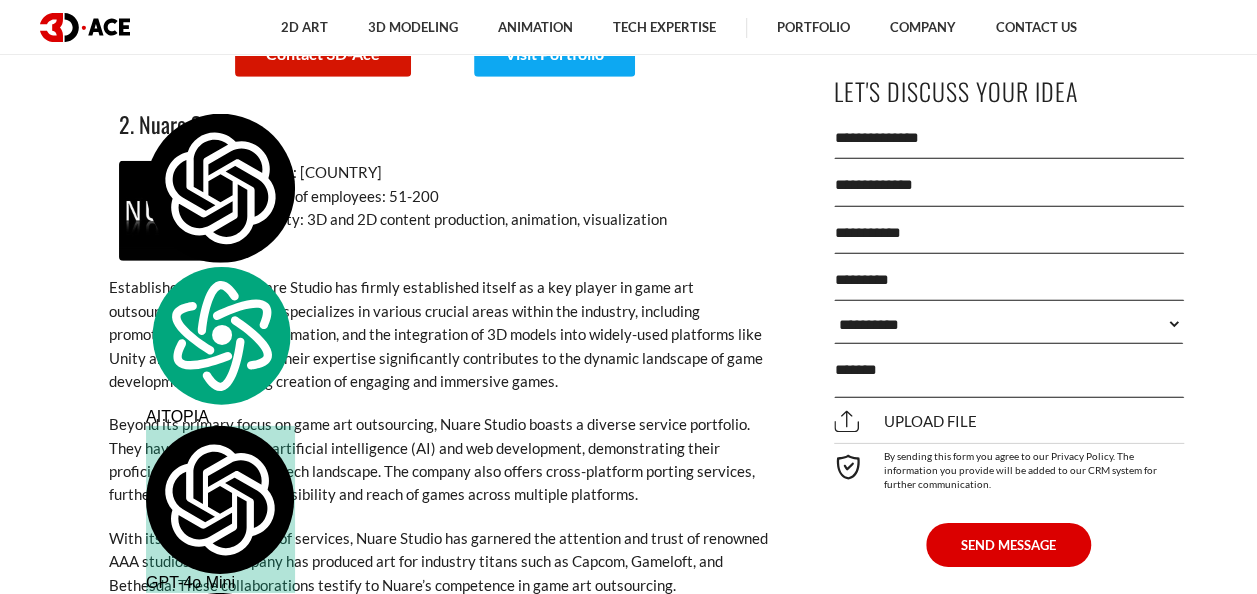 click on "Country: [COUNTRY]
Number of employees: 51-200
Specialty: 3D and 2D content production, animation, visualization" at bounding box center [439, 196] 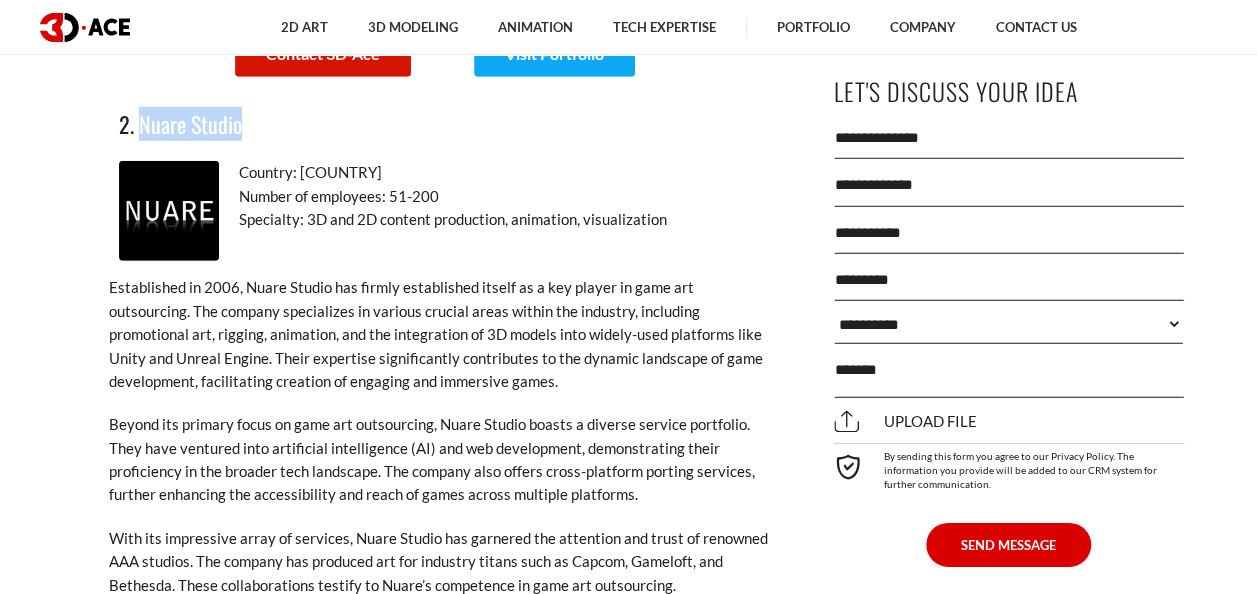 drag, startPoint x: 267, startPoint y: 105, endPoint x: 136, endPoint y: 100, distance: 131.09538 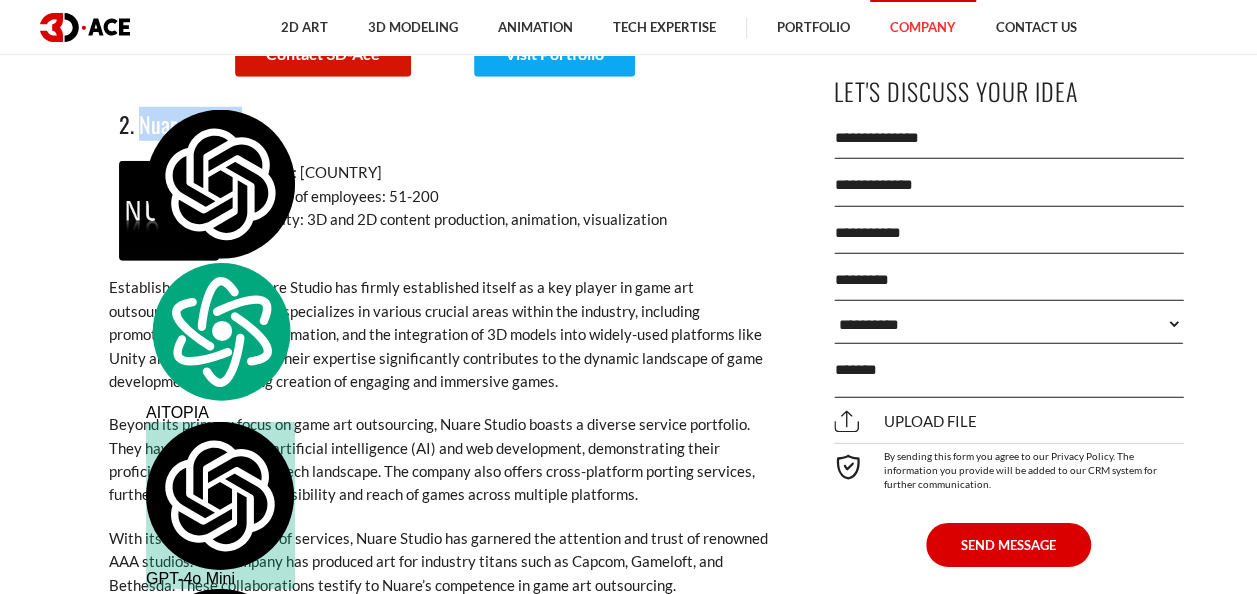 copy on "Nuare Studio" 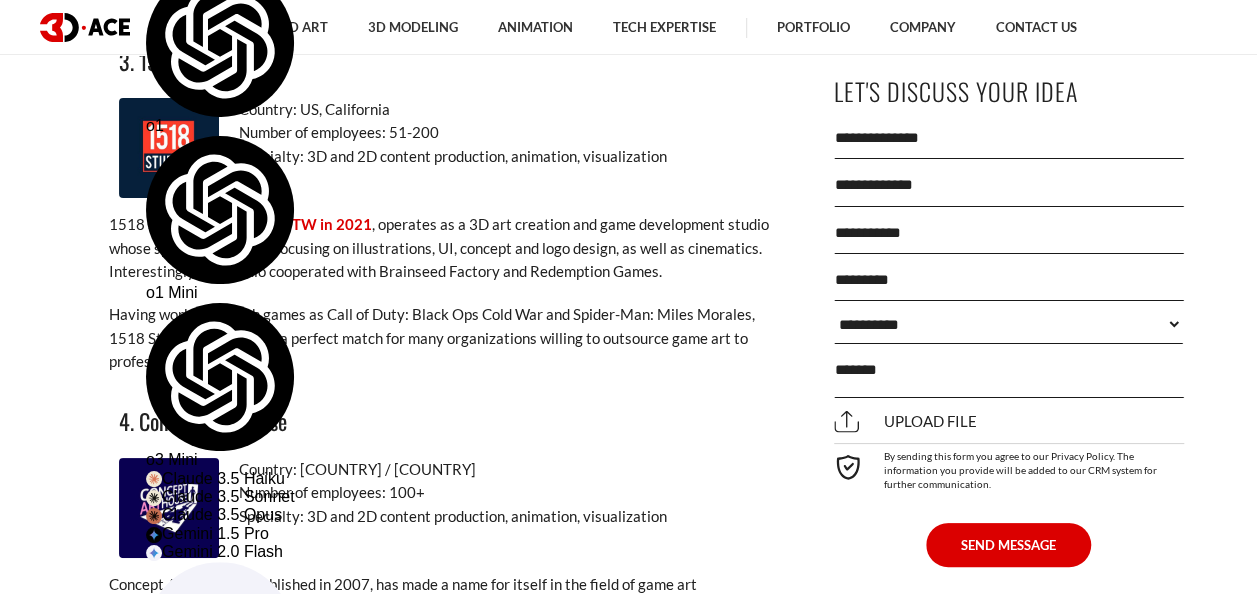 scroll, scrollTop: 3797, scrollLeft: 0, axis: vertical 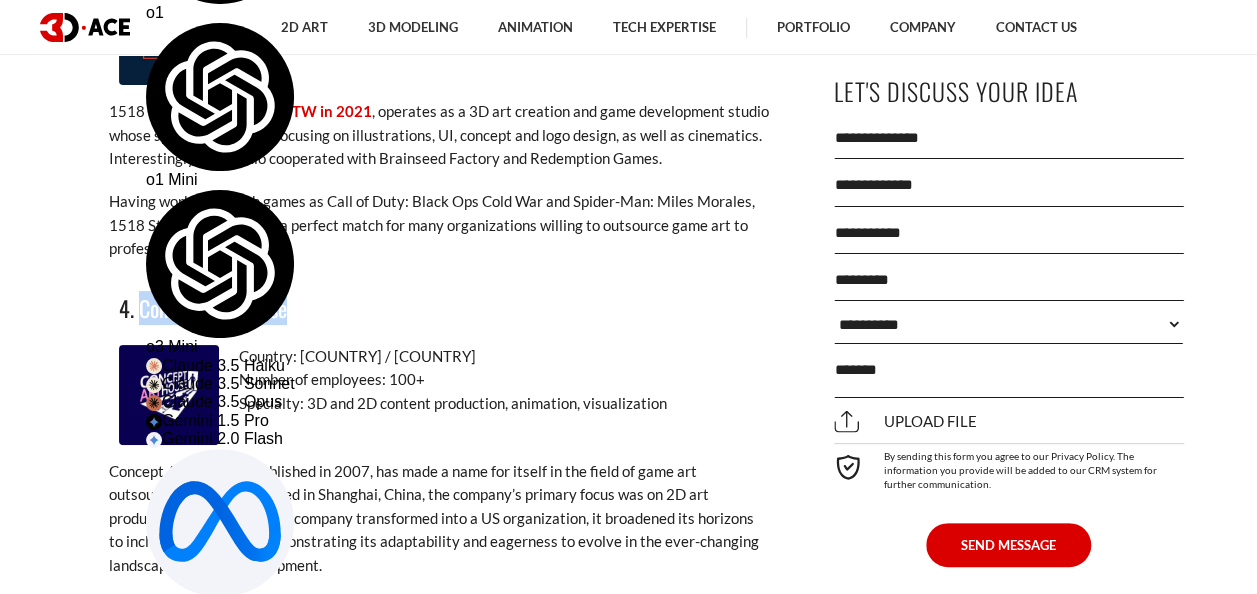 drag, startPoint x: 297, startPoint y: 289, endPoint x: 139, endPoint y: 286, distance: 158.02847 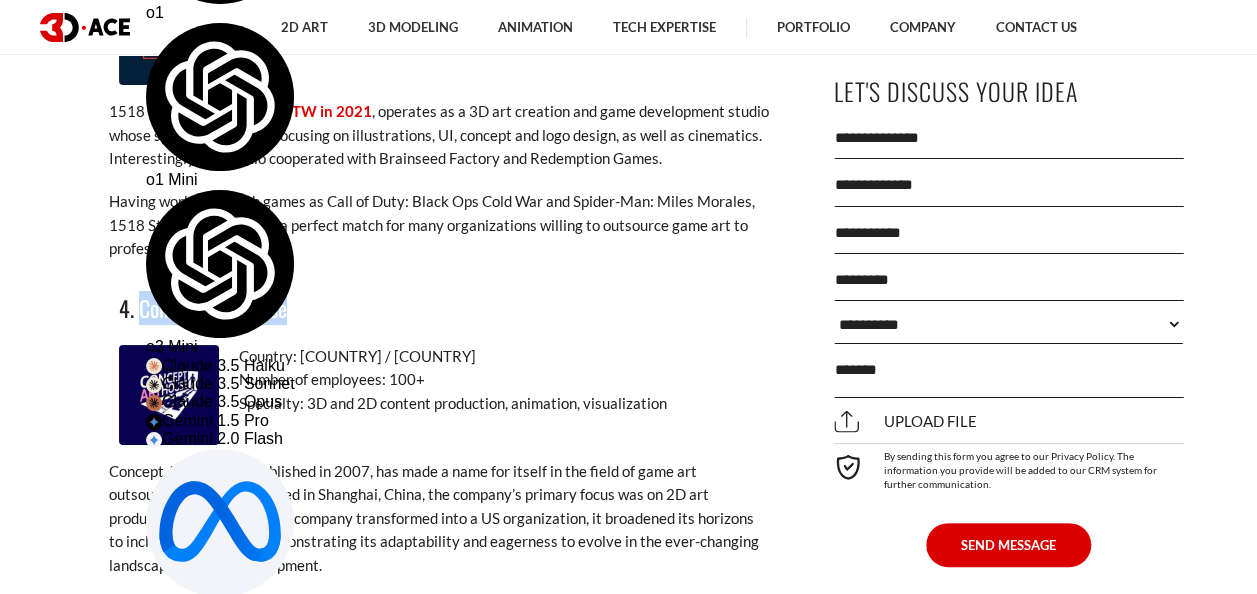 click on "4. Concept Art House" at bounding box center [439, 308] 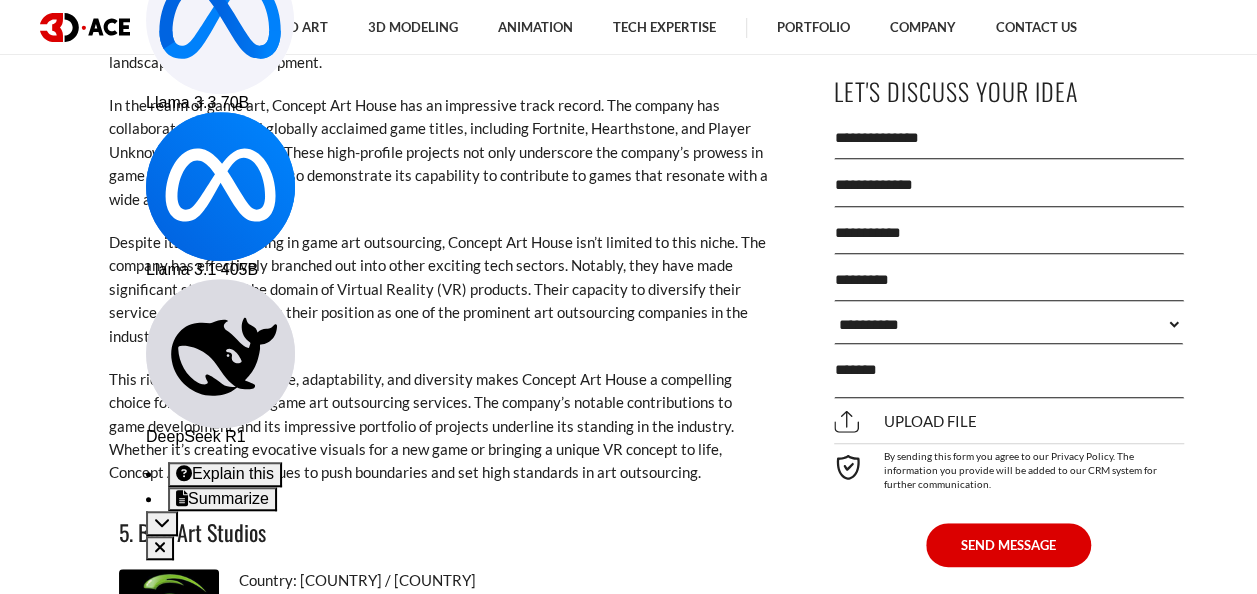 scroll, scrollTop: 4497, scrollLeft: 0, axis: vertical 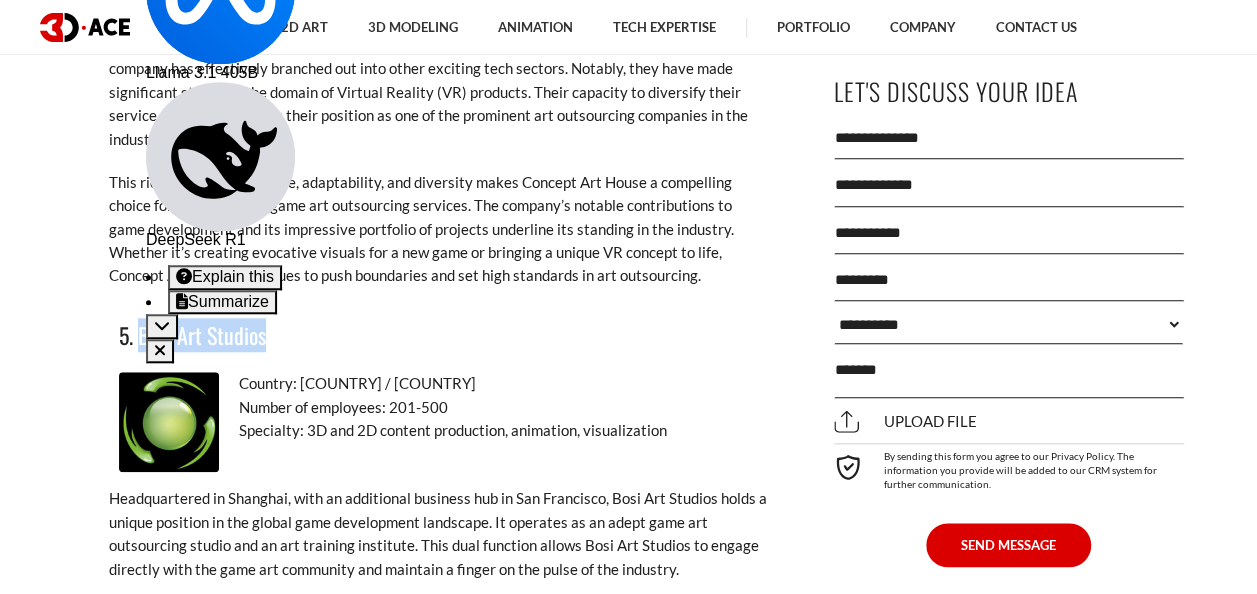 drag, startPoint x: 280, startPoint y: 308, endPoint x: 137, endPoint y: 306, distance: 143.01399 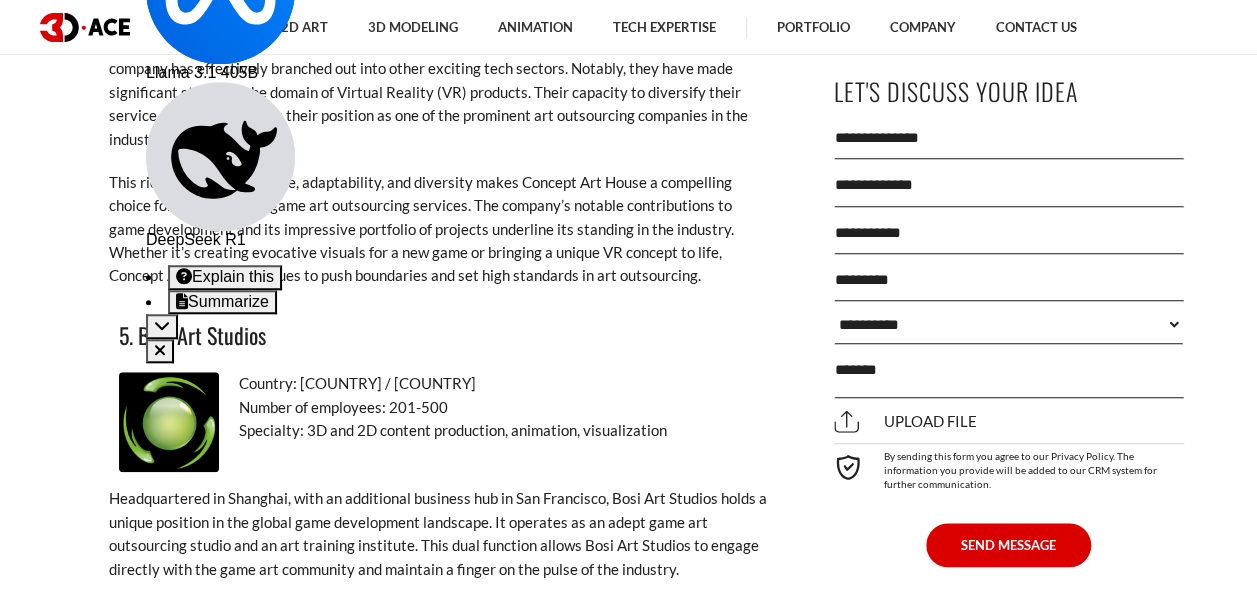 click on "Country: [COUNTRY] / [COUNTRY]
Number of employees: 201-500
Specialty: 3D and 2D content production, animation, visualization" at bounding box center [439, 407] 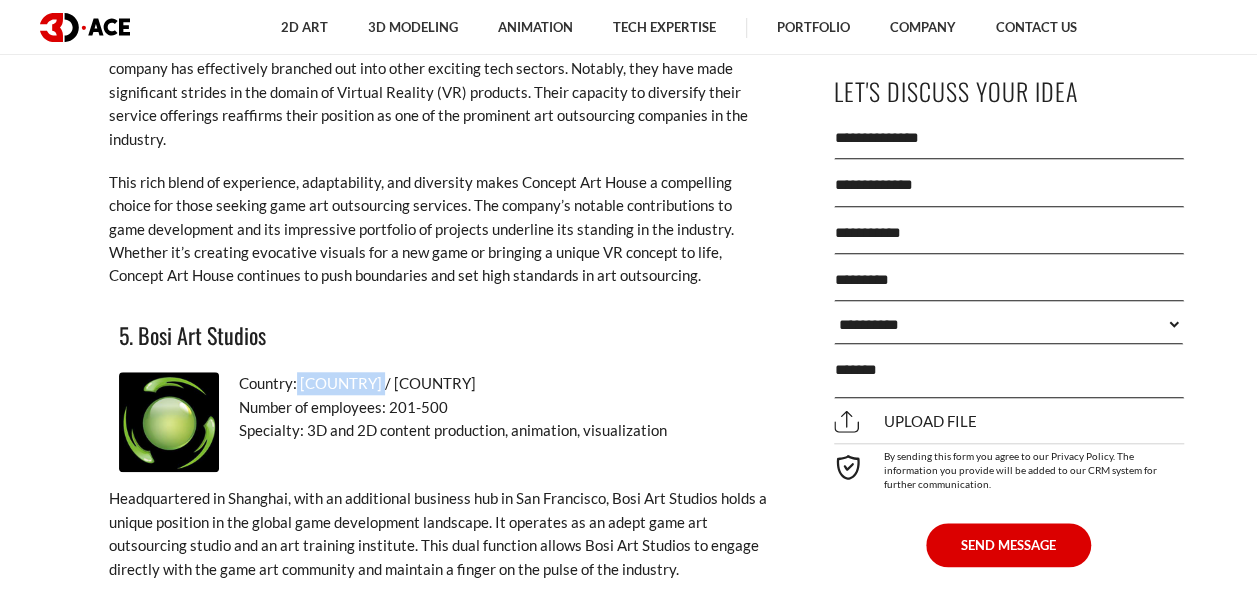 drag, startPoint x: 379, startPoint y: 360, endPoint x: 298, endPoint y: 361, distance: 81.00617 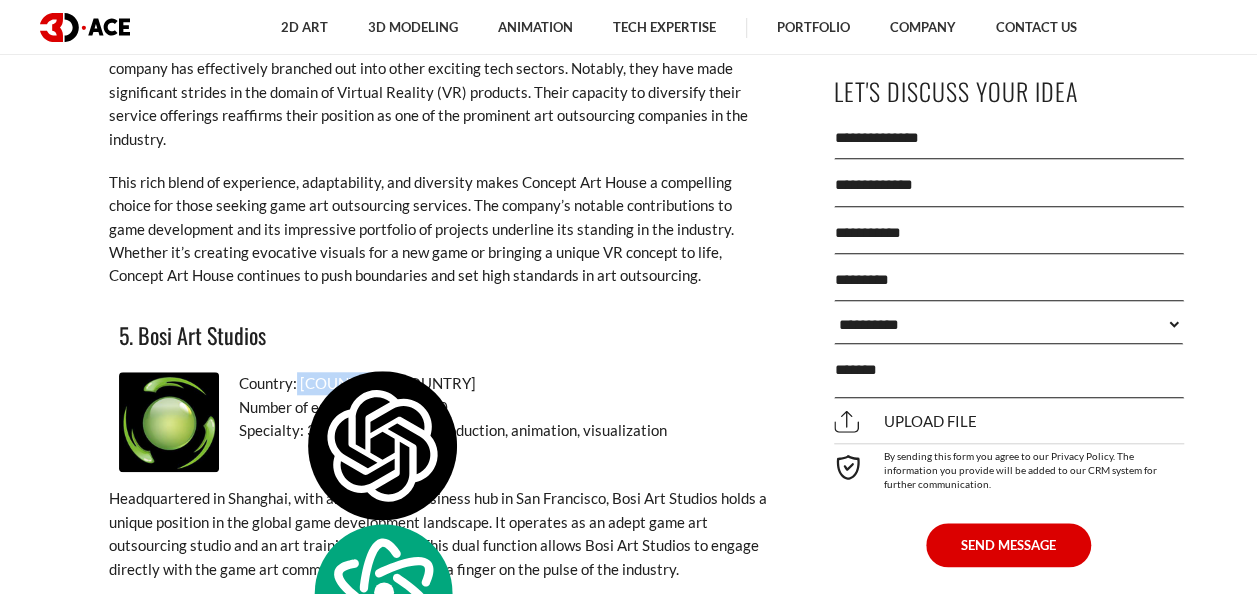 copy on "[COUNTRY] / [COUNTRY]" 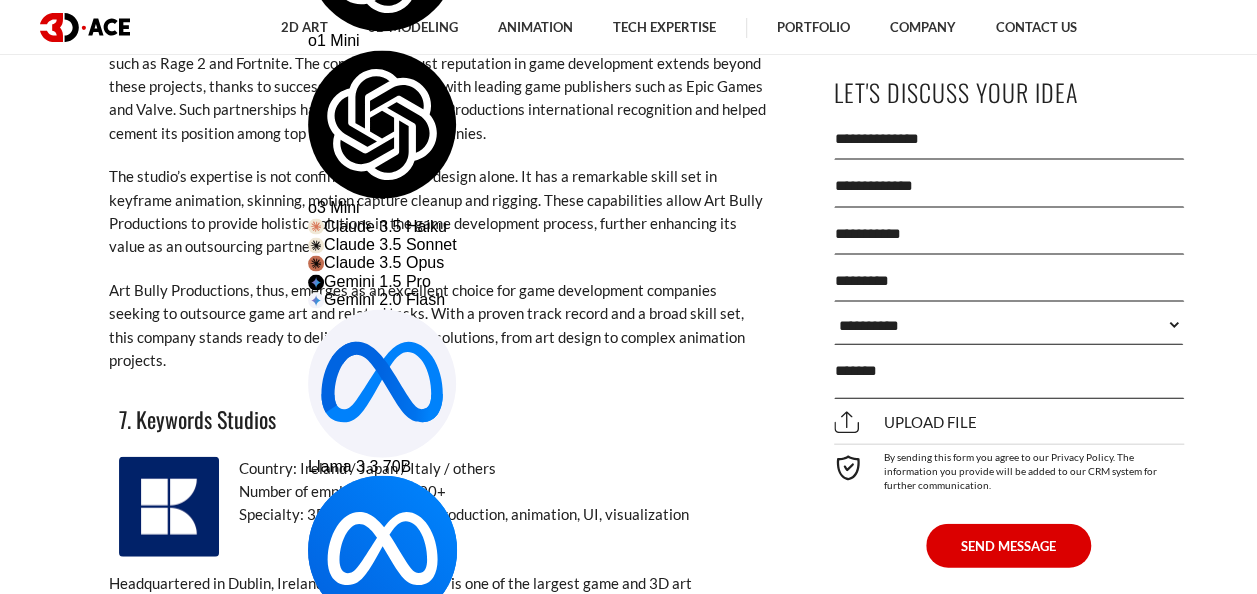 scroll, scrollTop: 6297, scrollLeft: 0, axis: vertical 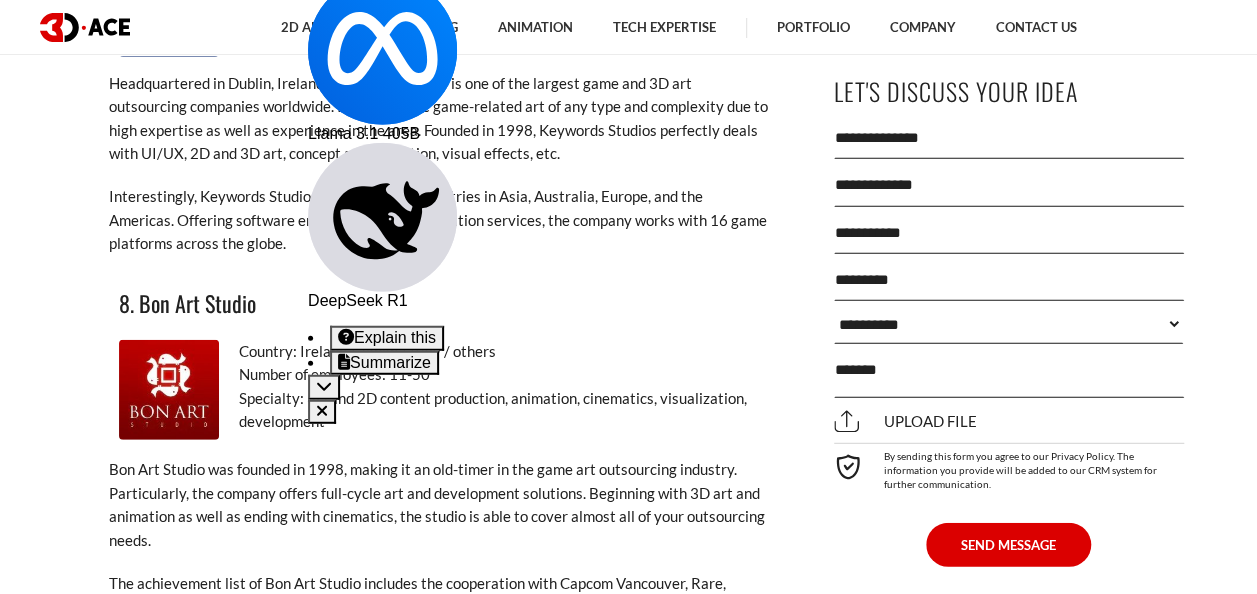 click on "[NUMBER] Bon Art Studio
Country: [COUNTRY] / [COUNTRY] / [COUNTRY] / others
Number of employees: 11-50
Specialty: 3D and 2D content production, animation, cinematics, visualization, development" at bounding box center (439, 360) 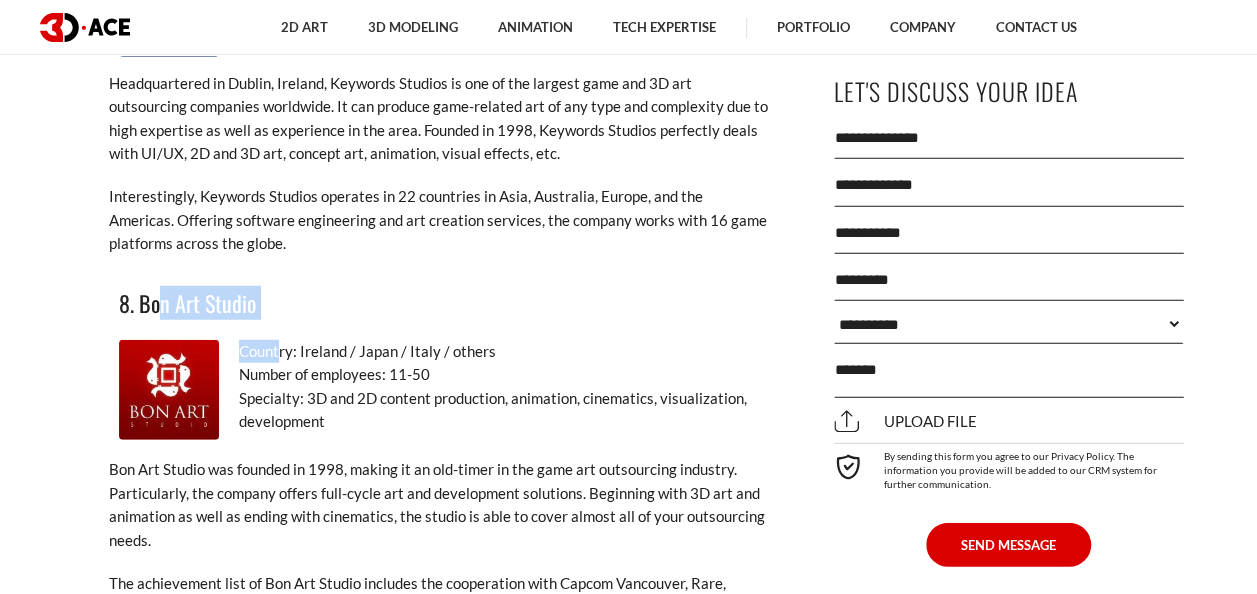 drag, startPoint x: 280, startPoint y: 298, endPoint x: 156, endPoint y: 279, distance: 125.4472 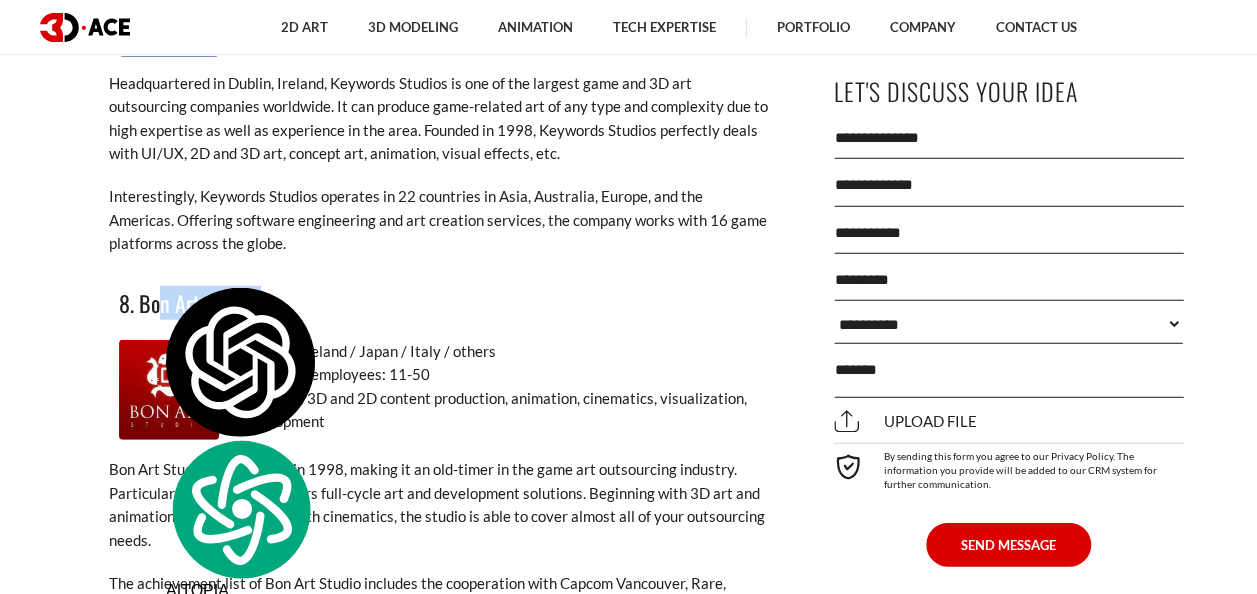 drag, startPoint x: 156, startPoint y: 279, endPoint x: 329, endPoint y: 272, distance: 173.14156 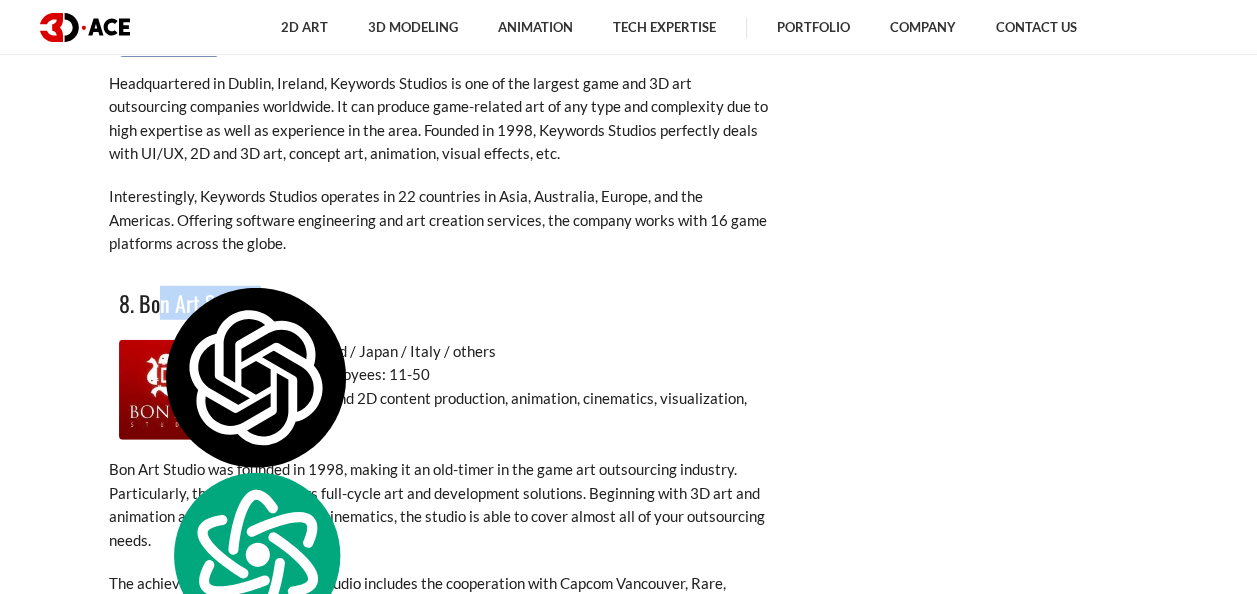 click on "[NUMBER] Bon Art Studio
Country: [COUNTRY] / [COUNTRY] / [COUNTRY] / others
Number of employees: 11-50
Specialty: 3D and 2D content production, animation, cinematics, visualization, development" at bounding box center [439, 360] 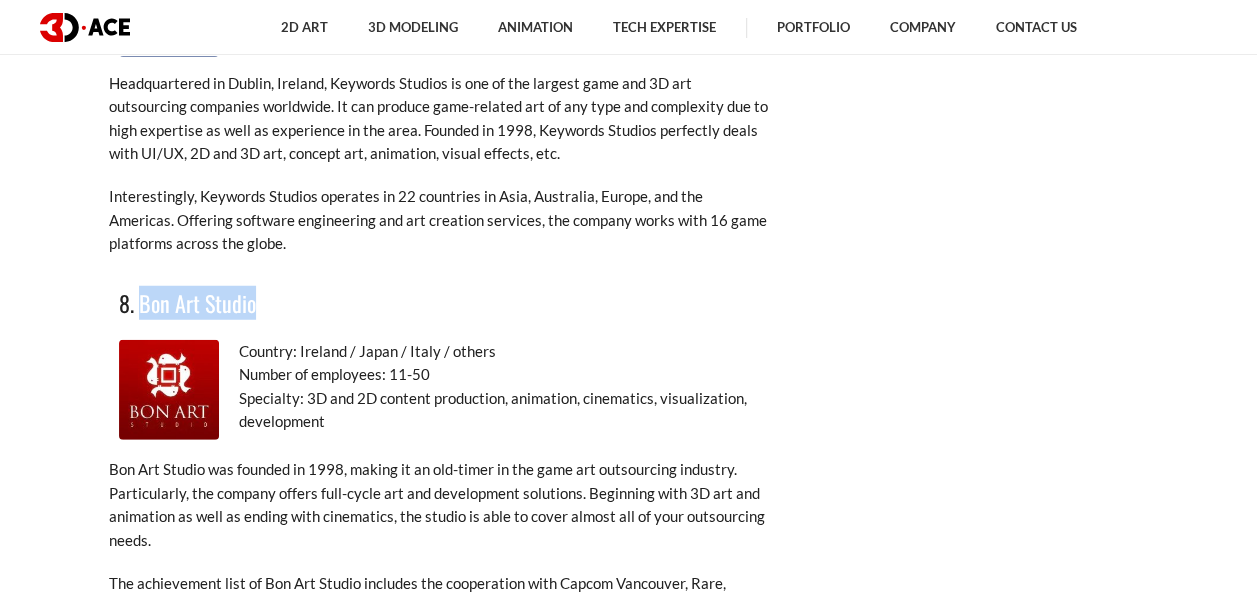 drag, startPoint x: 244, startPoint y: 282, endPoint x: 136, endPoint y: 288, distance: 108.16654 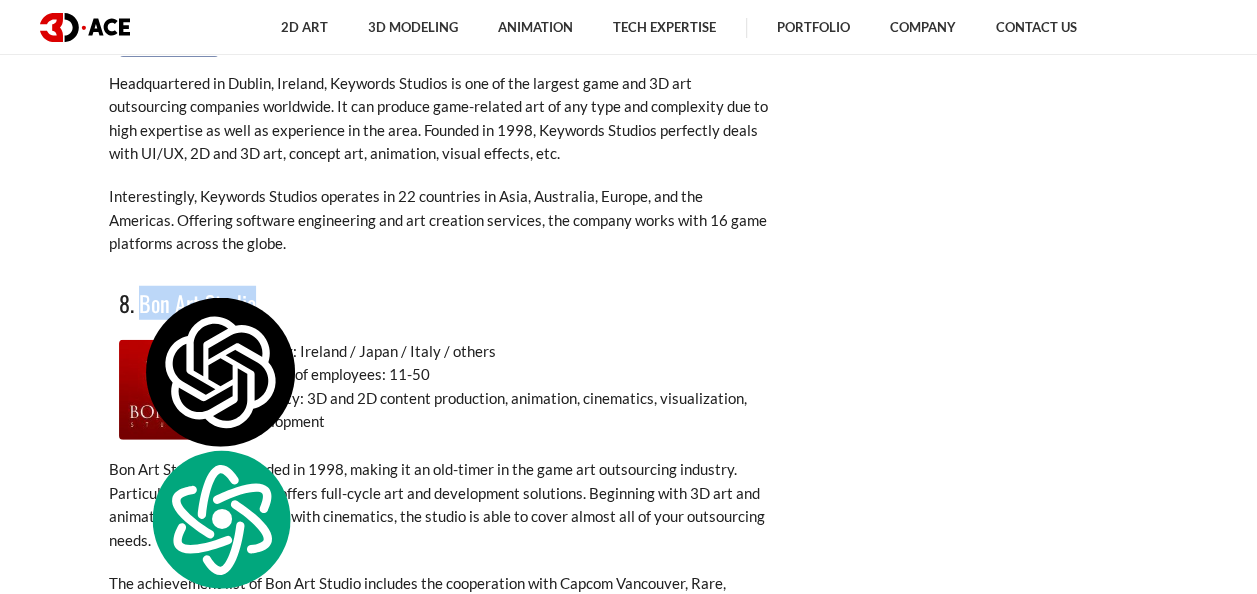 copy on "Bon Art Studio" 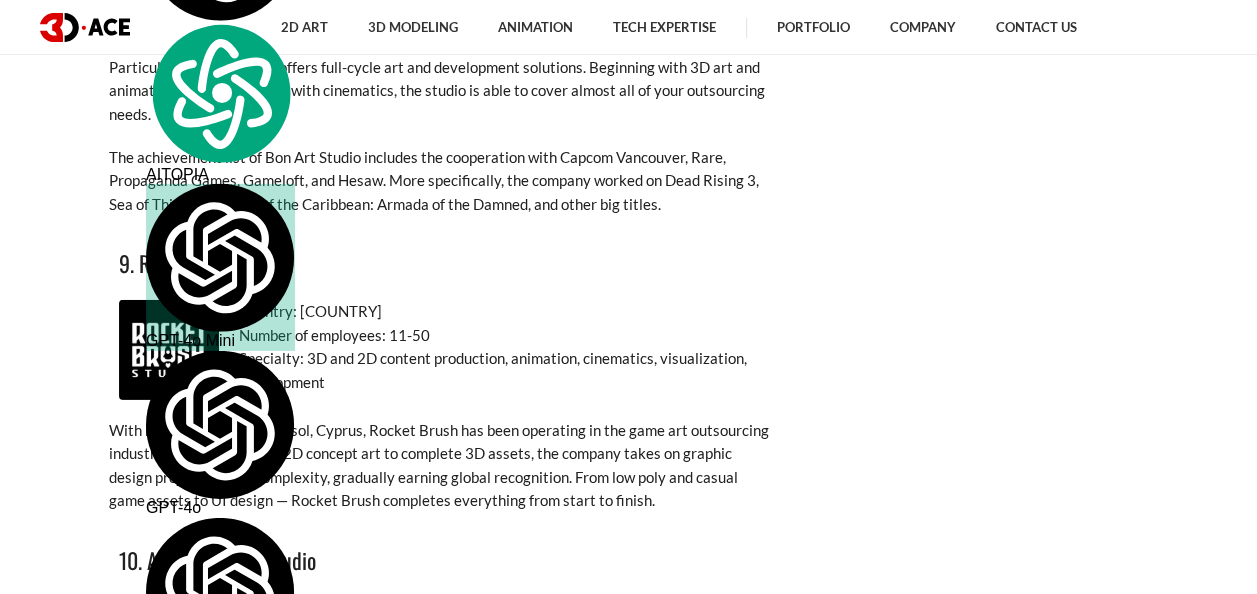 scroll, scrollTop: 6797, scrollLeft: 0, axis: vertical 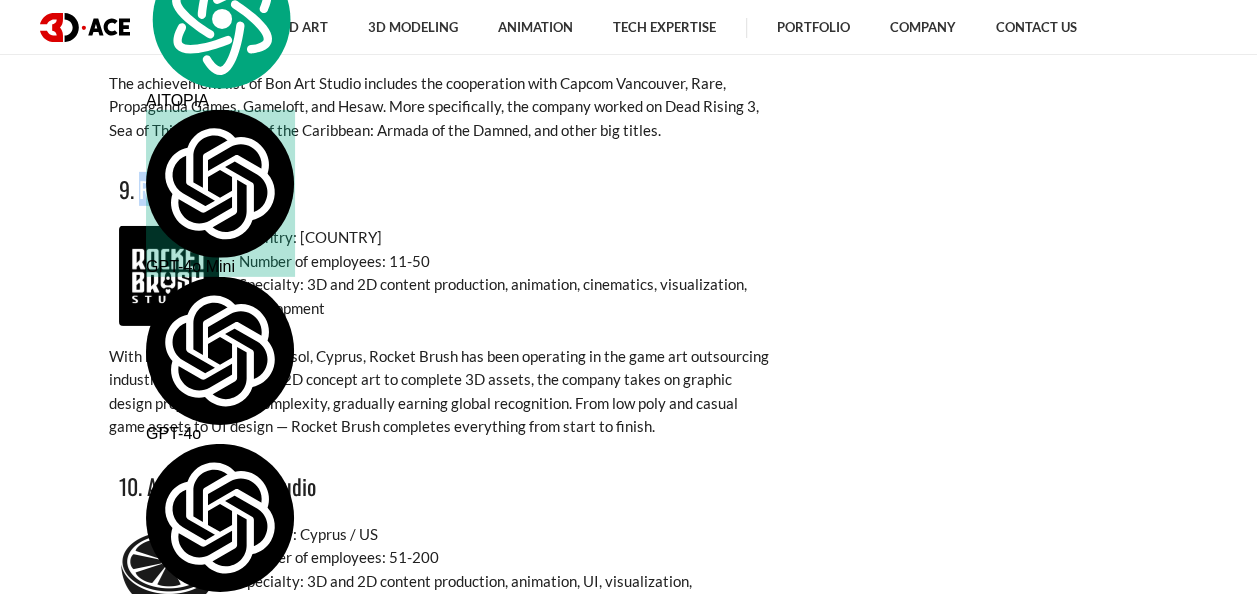 drag, startPoint x: 246, startPoint y: 174, endPoint x: 132, endPoint y: 175, distance: 114.00439 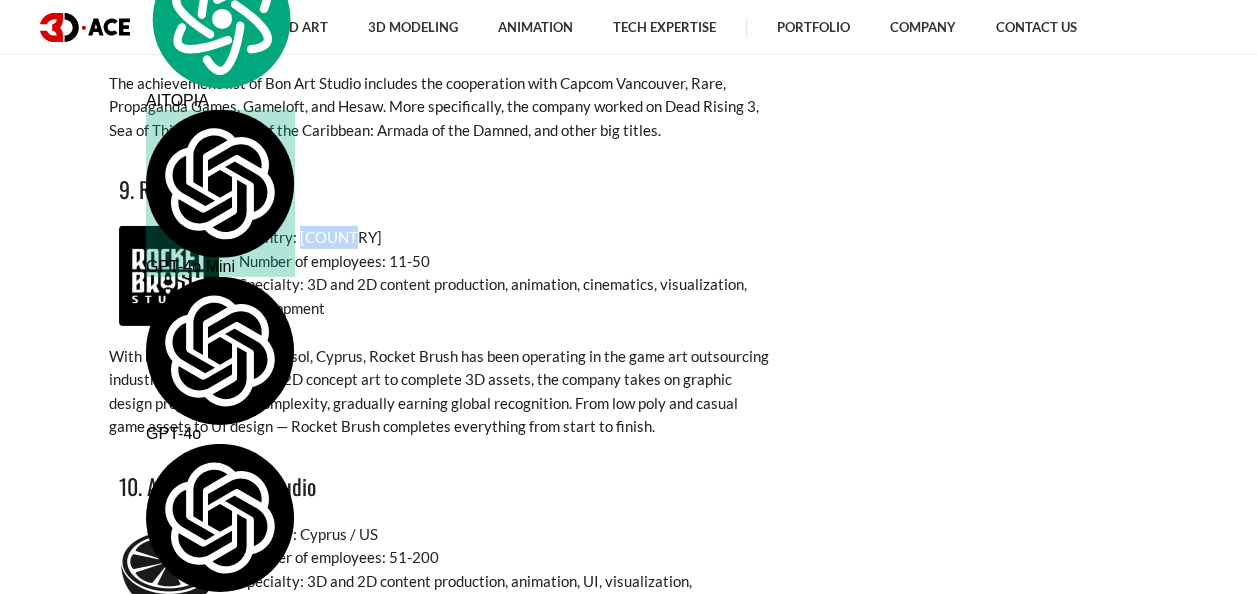 drag, startPoint x: 346, startPoint y: 219, endPoint x: 291, endPoint y: 211, distance: 55.578773 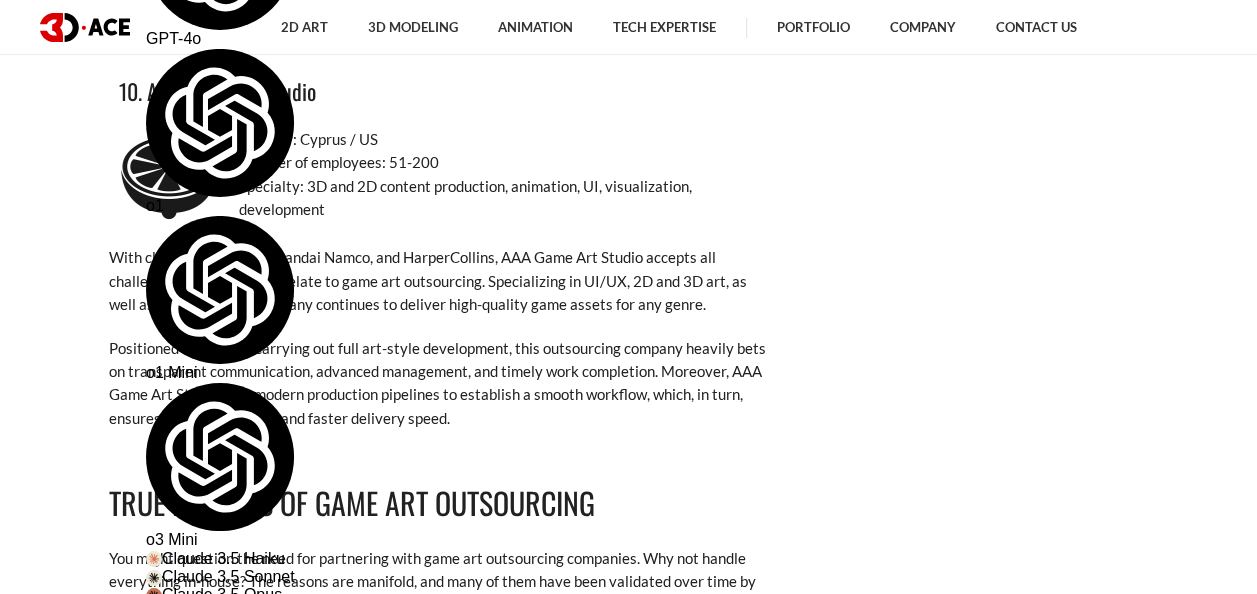 scroll, scrollTop: 7197, scrollLeft: 0, axis: vertical 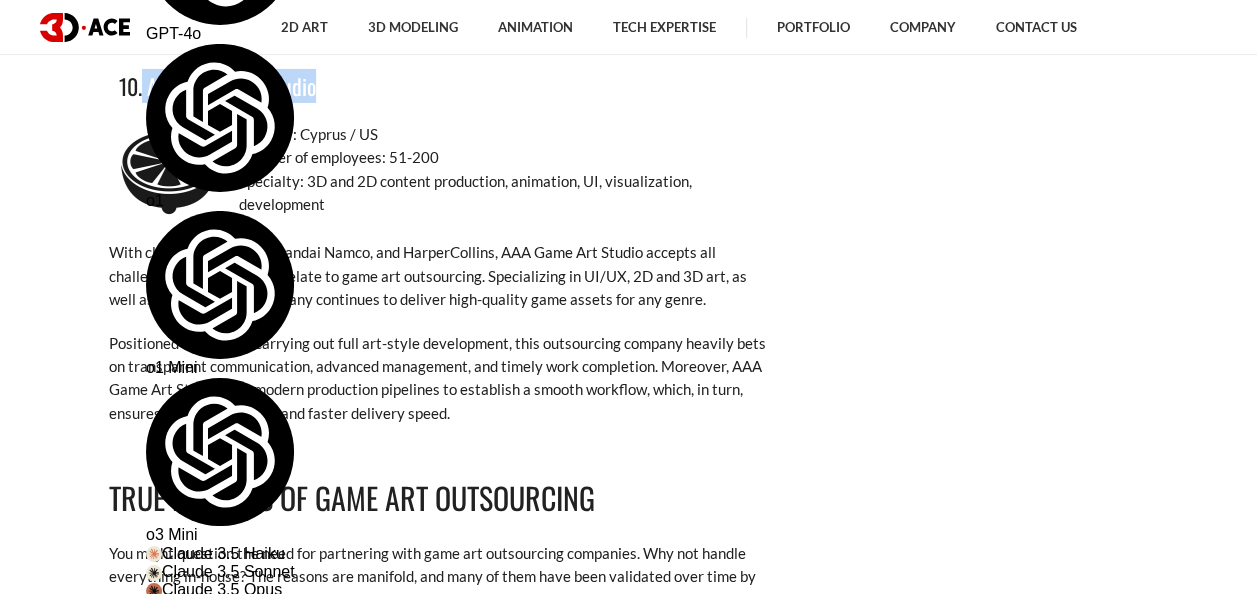 drag, startPoint x: 328, startPoint y: 65, endPoint x: 136, endPoint y: 65, distance: 192 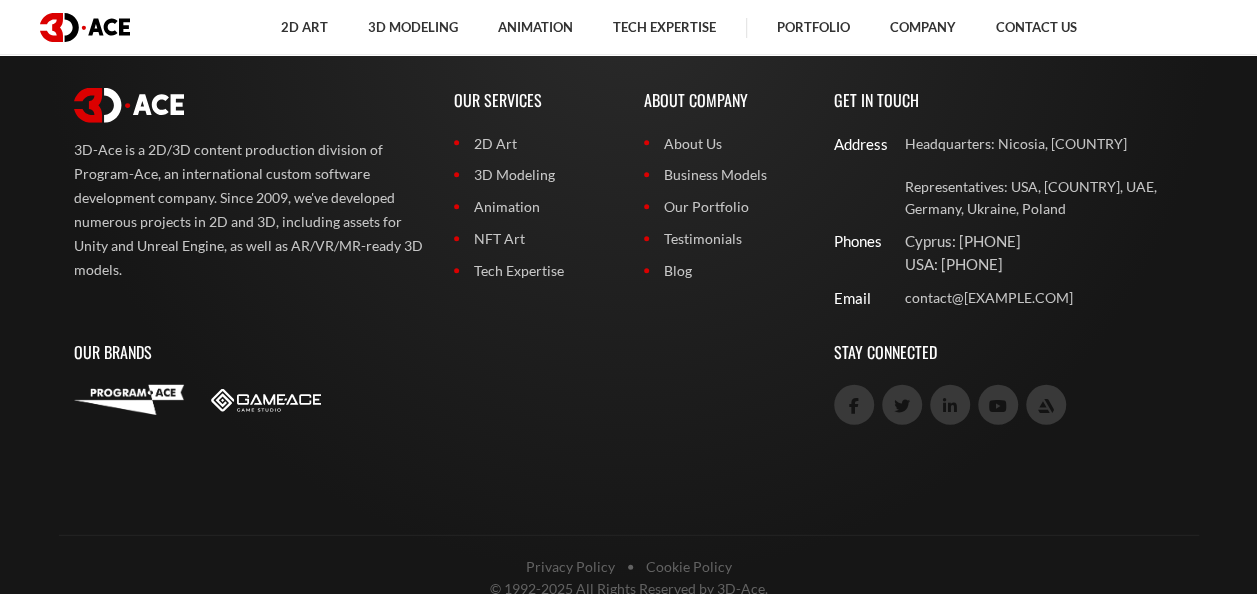 scroll, scrollTop: 10098, scrollLeft: 0, axis: vertical 